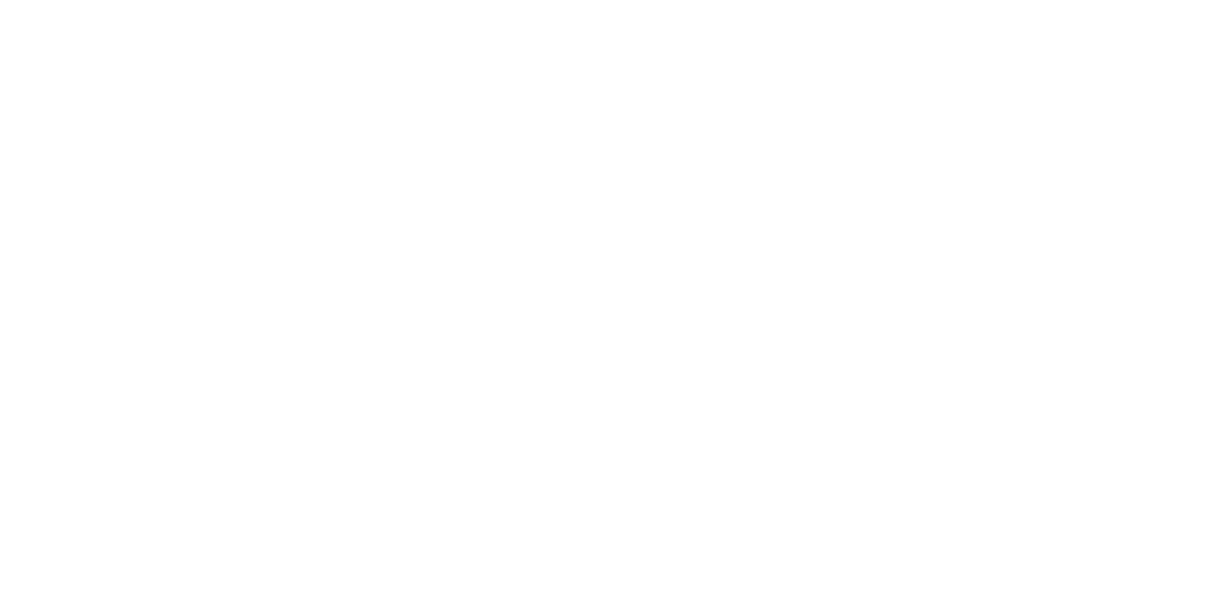 scroll, scrollTop: 0, scrollLeft: 0, axis: both 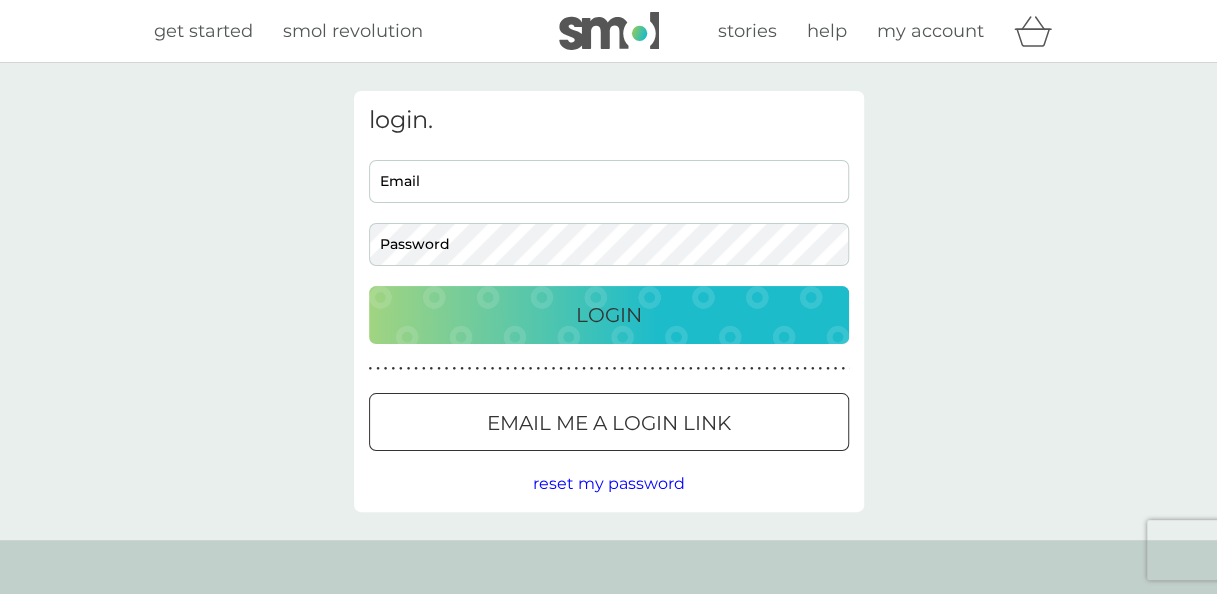 type on "[EMAIL_ADDRESS][DOMAIN_NAME]" 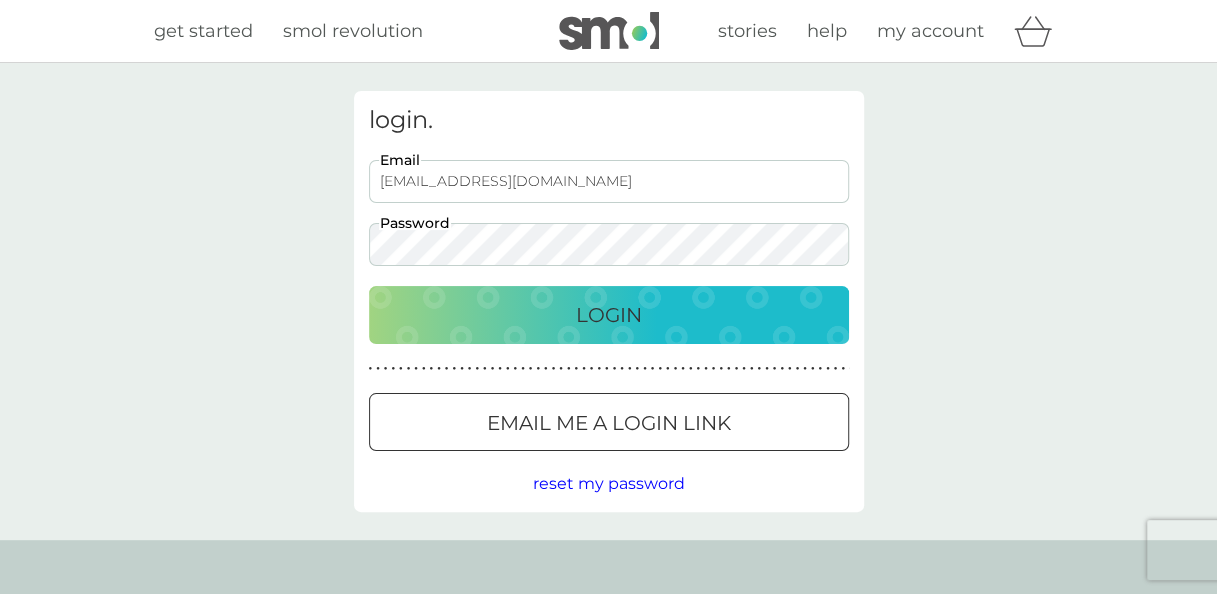 click on "Login" at bounding box center [609, 315] 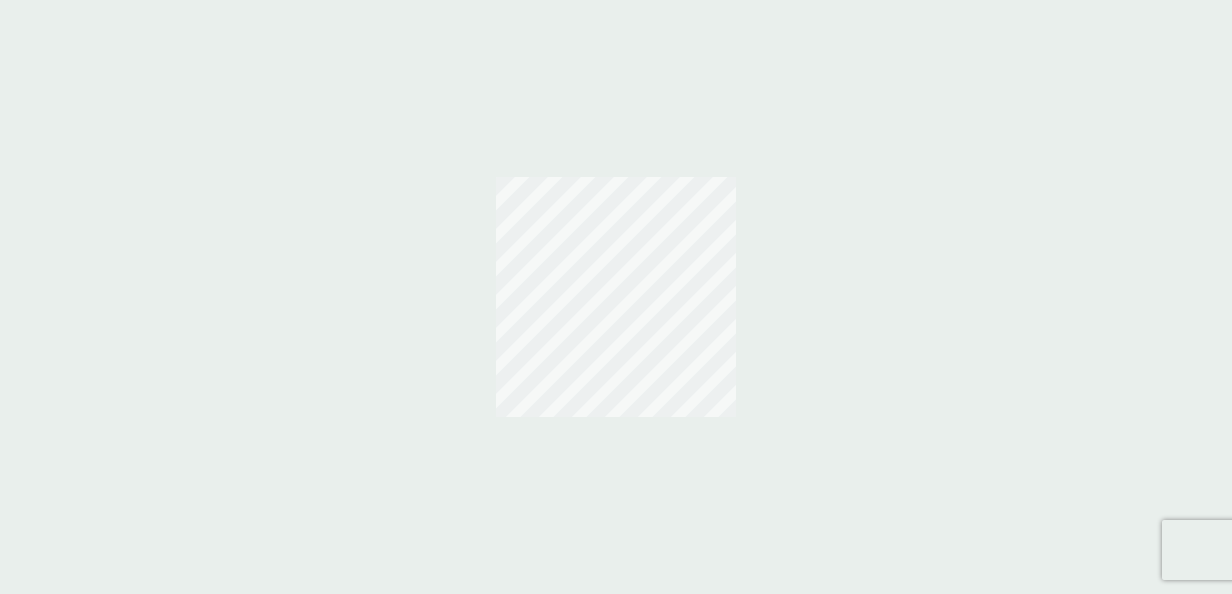 scroll, scrollTop: 0, scrollLeft: 0, axis: both 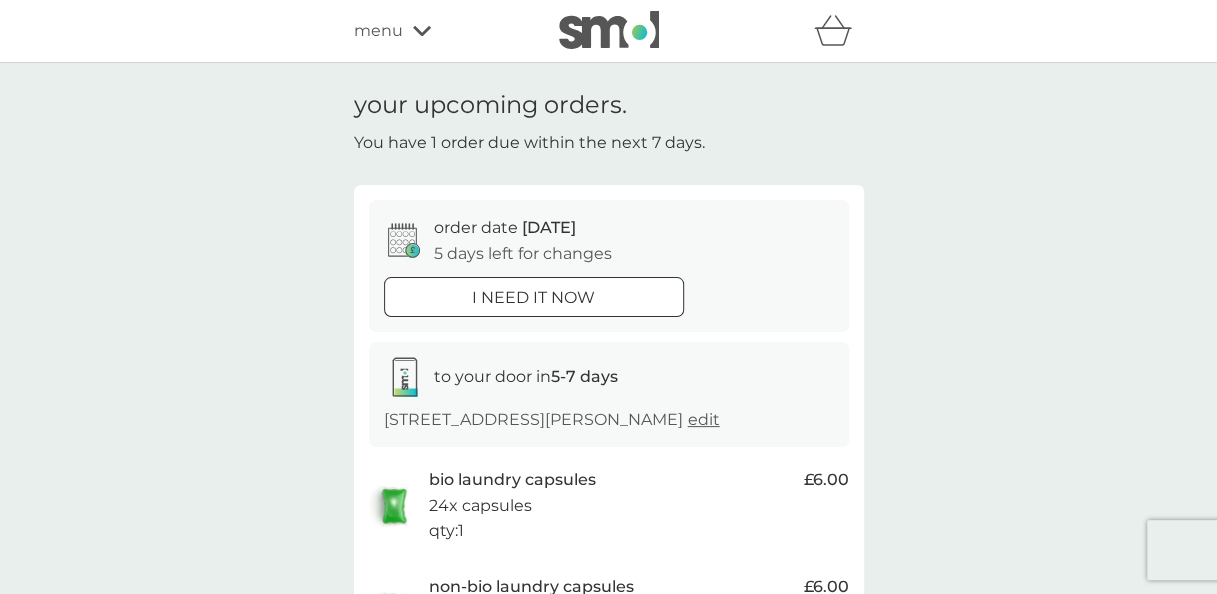 click 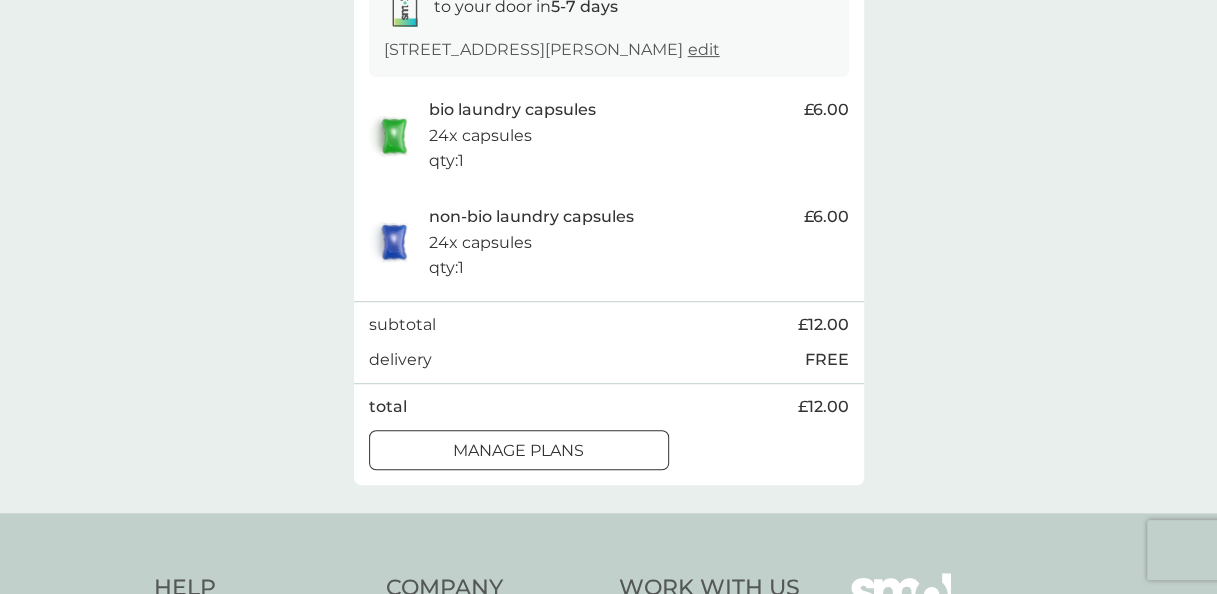 scroll, scrollTop: 400, scrollLeft: 0, axis: vertical 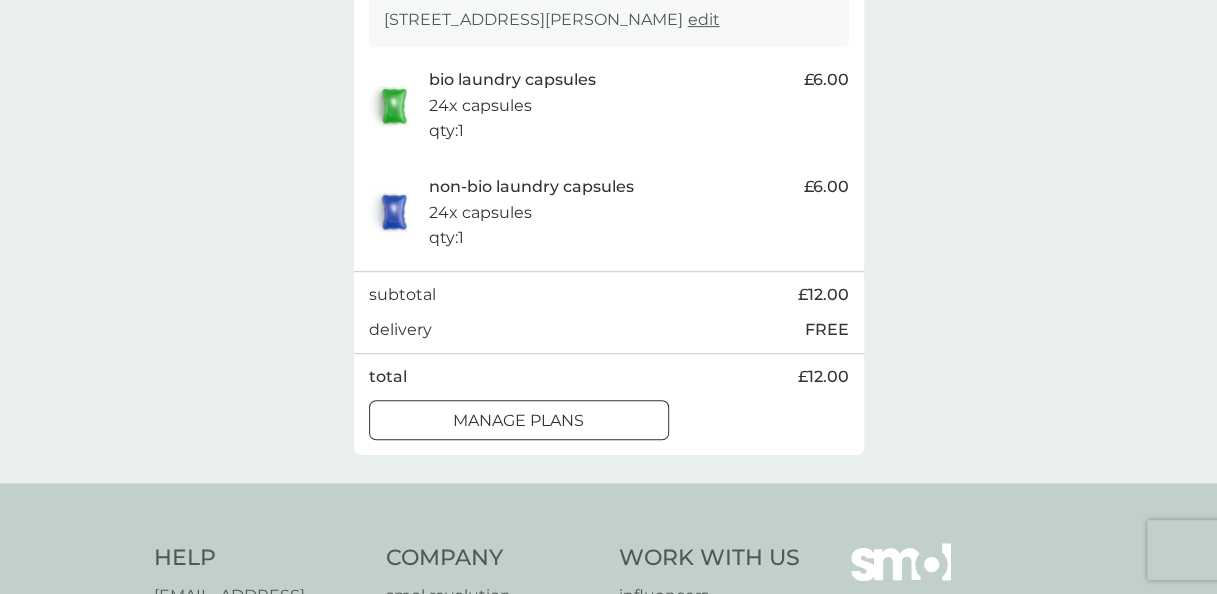 click on "manage plans" at bounding box center [518, 421] 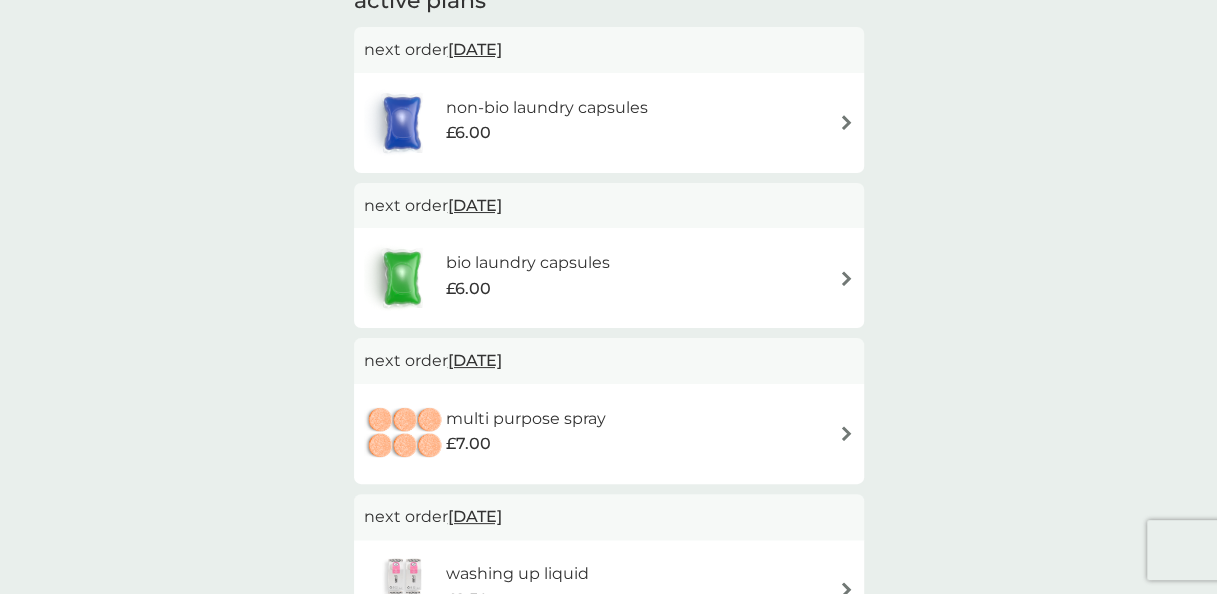 scroll, scrollTop: 200, scrollLeft: 0, axis: vertical 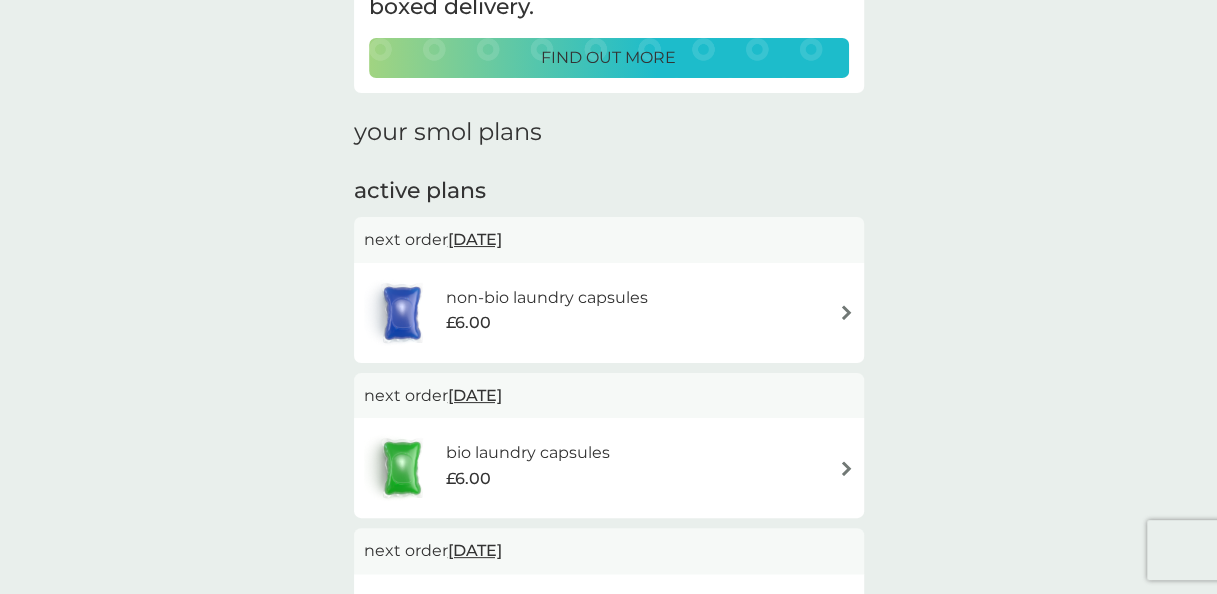 click at bounding box center (846, 312) 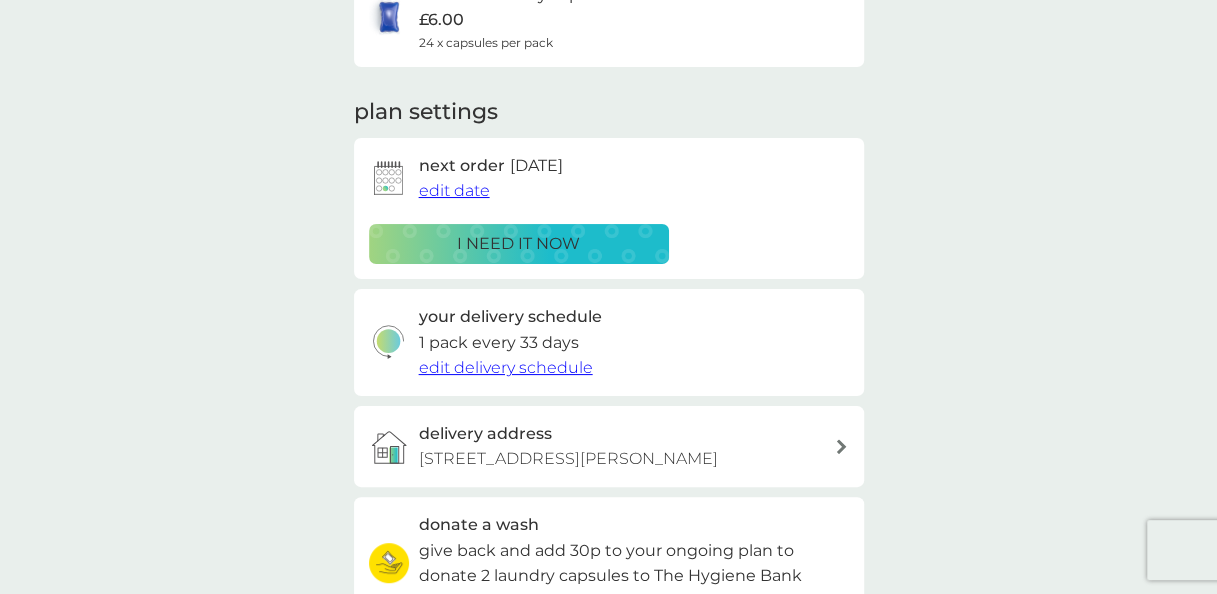 scroll, scrollTop: 0, scrollLeft: 0, axis: both 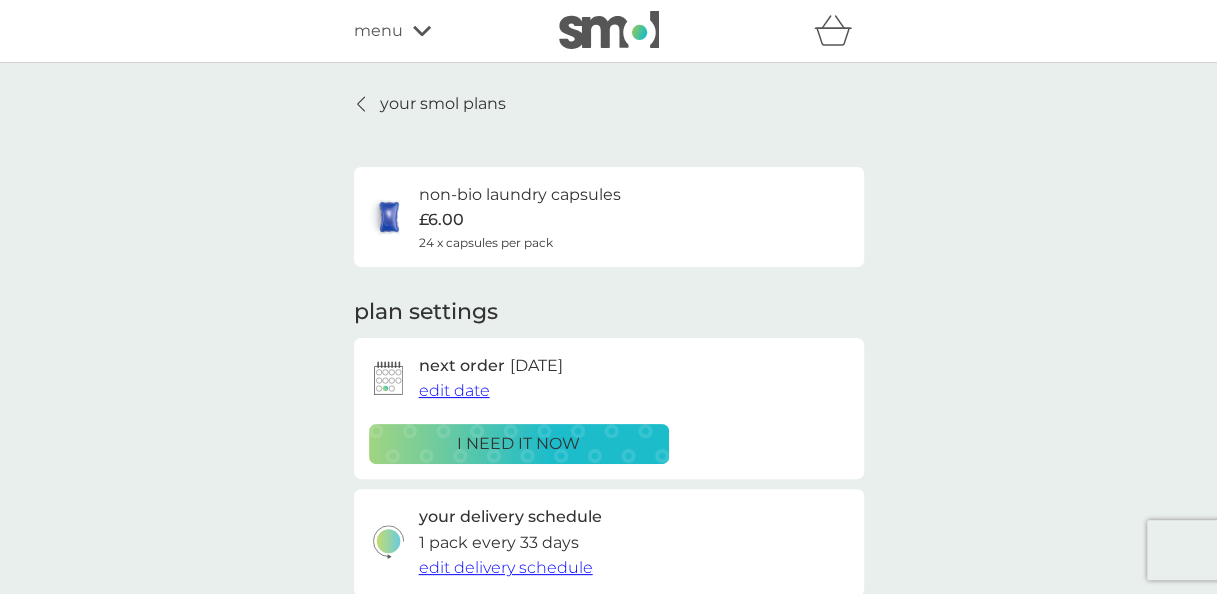 click on "edit date" at bounding box center (454, 390) 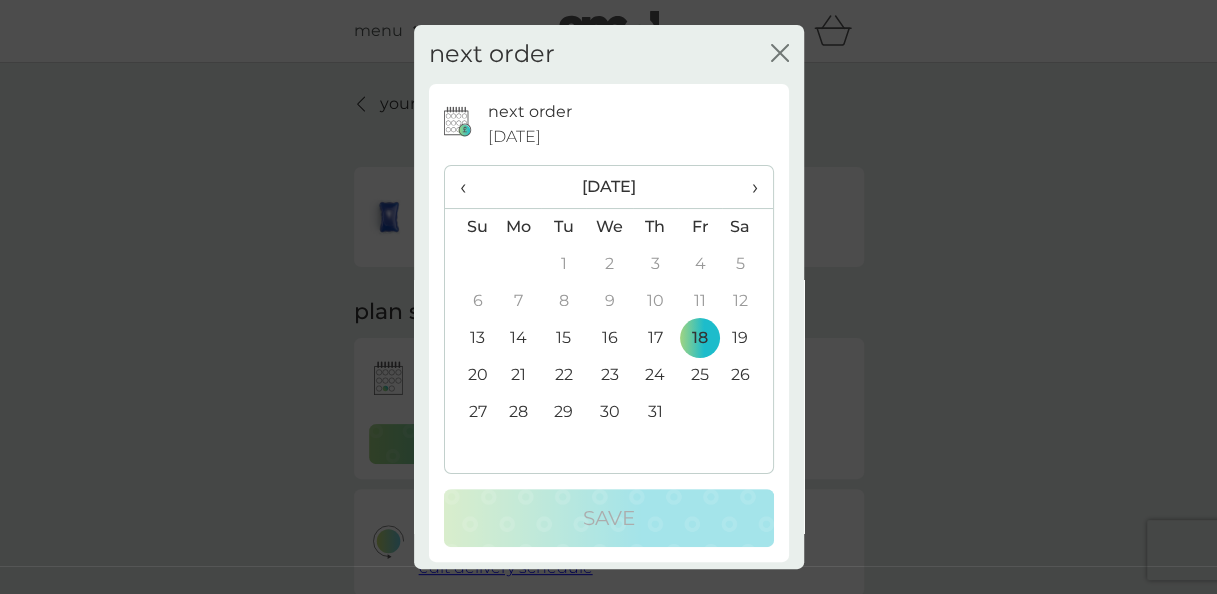 click on "›" at bounding box center (747, 187) 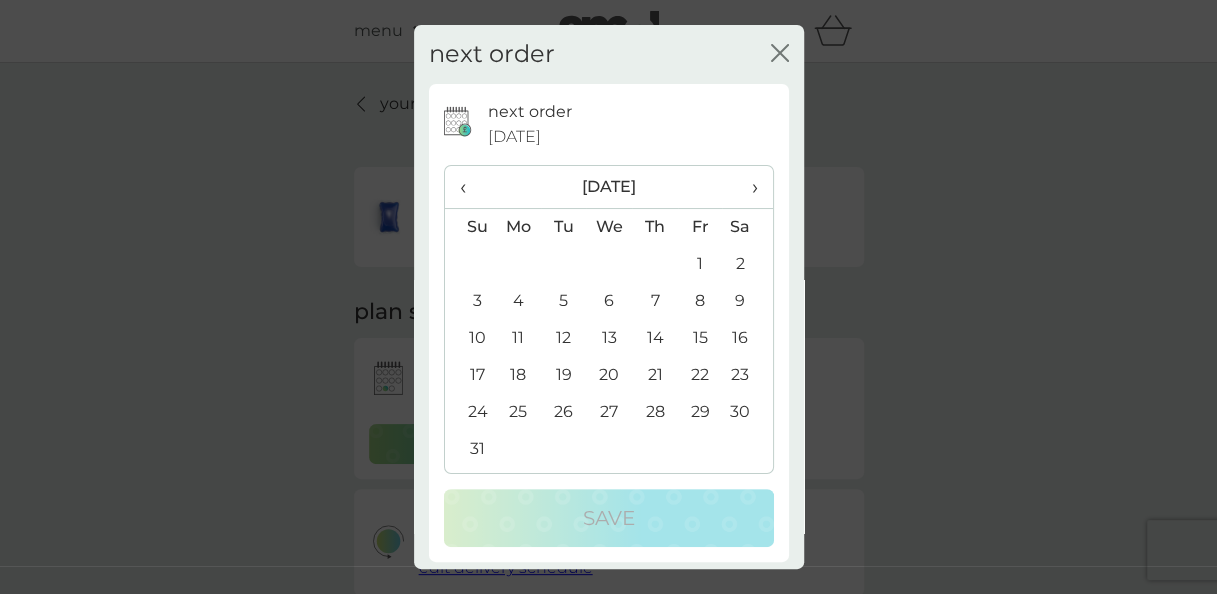 click on "8" at bounding box center (700, 301) 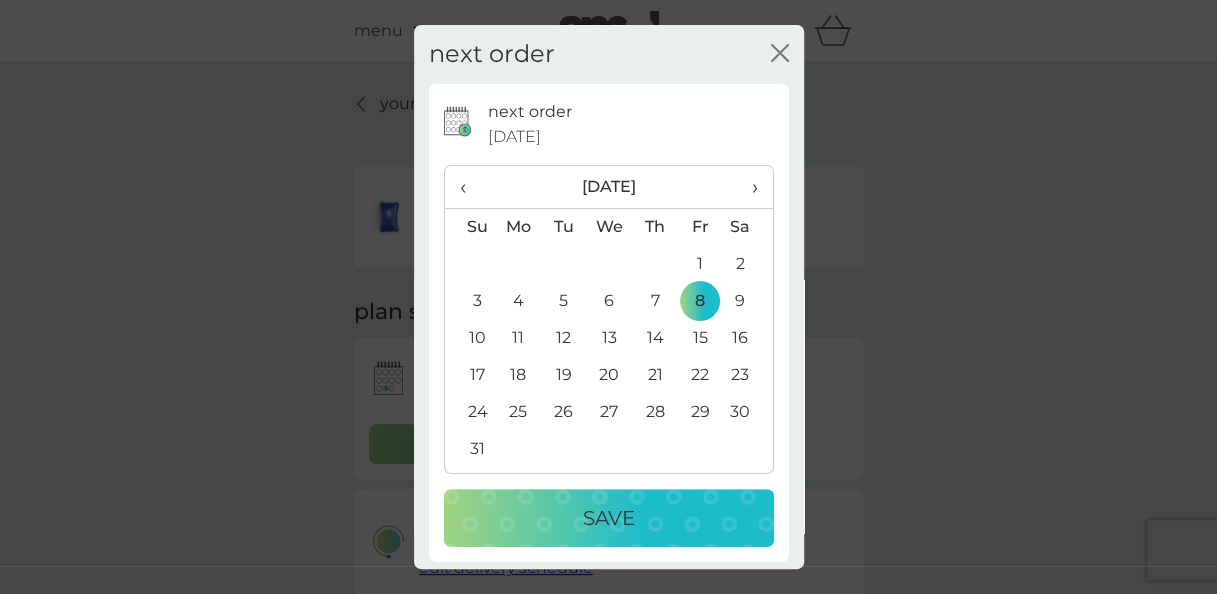 click on "Save" at bounding box center (609, 518) 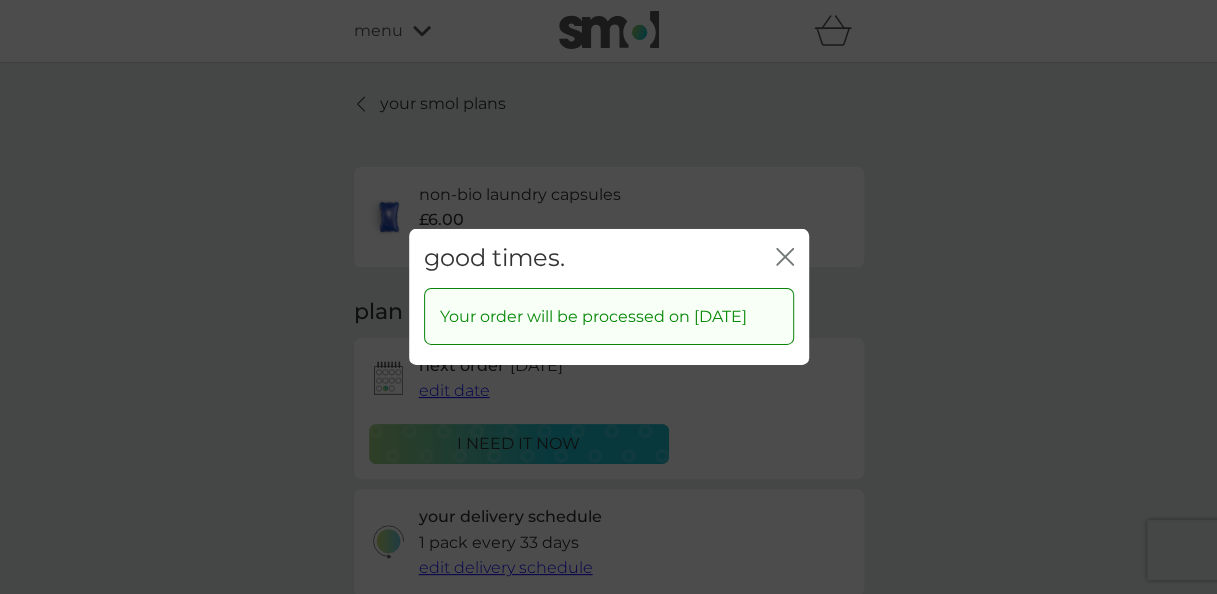 click on "close" 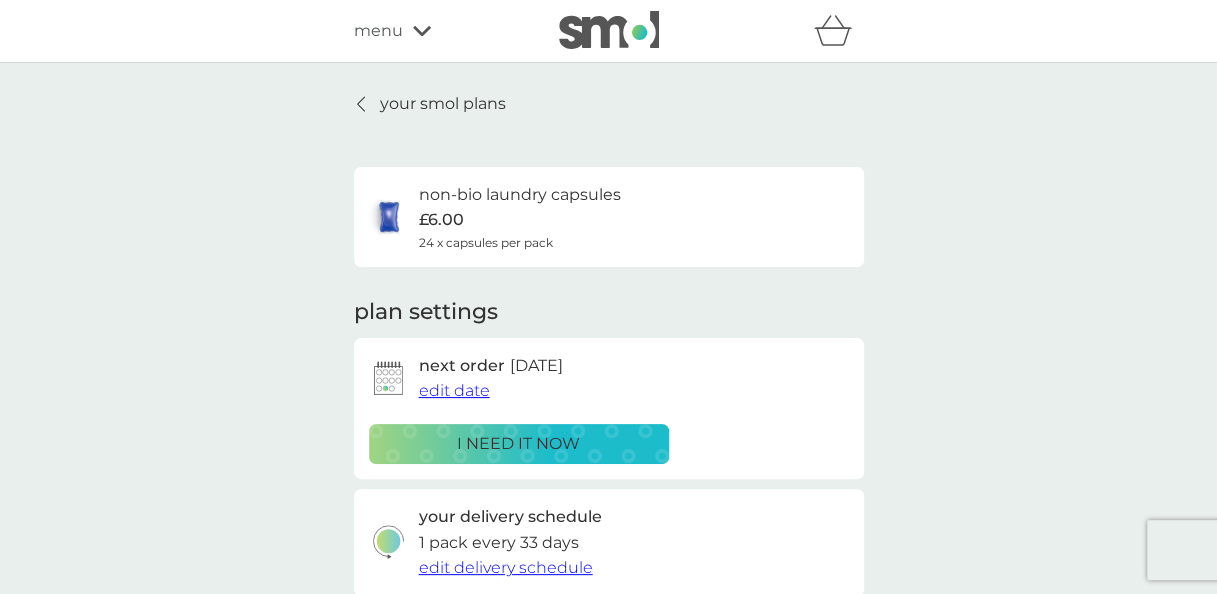 scroll, scrollTop: 0, scrollLeft: 0, axis: both 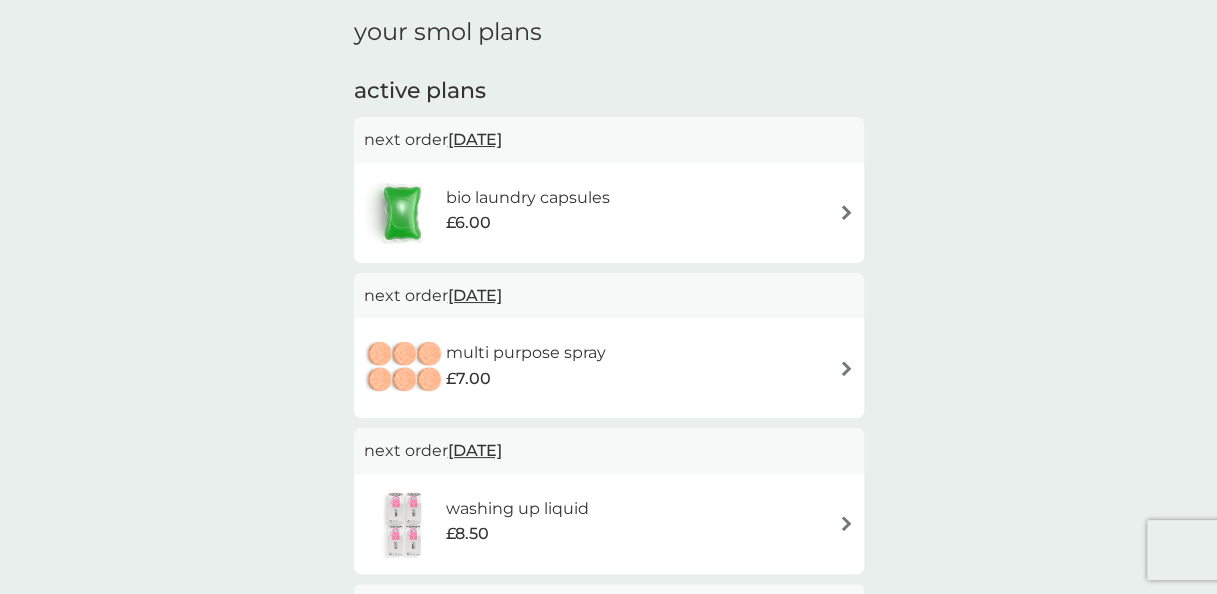 click at bounding box center (846, 212) 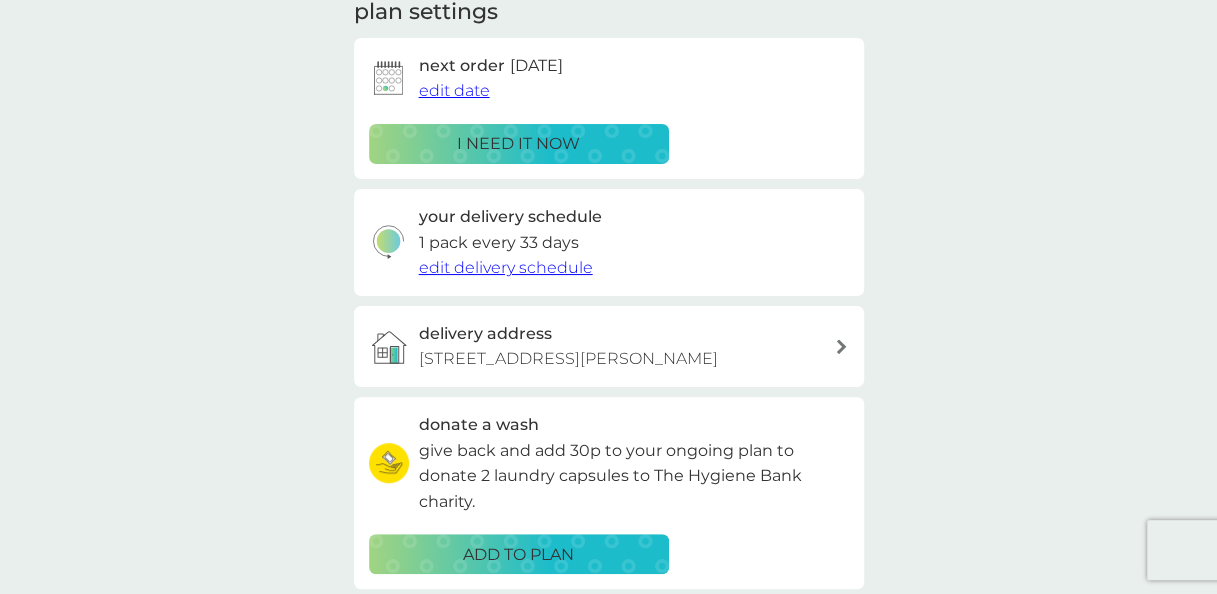 scroll, scrollTop: 0, scrollLeft: 0, axis: both 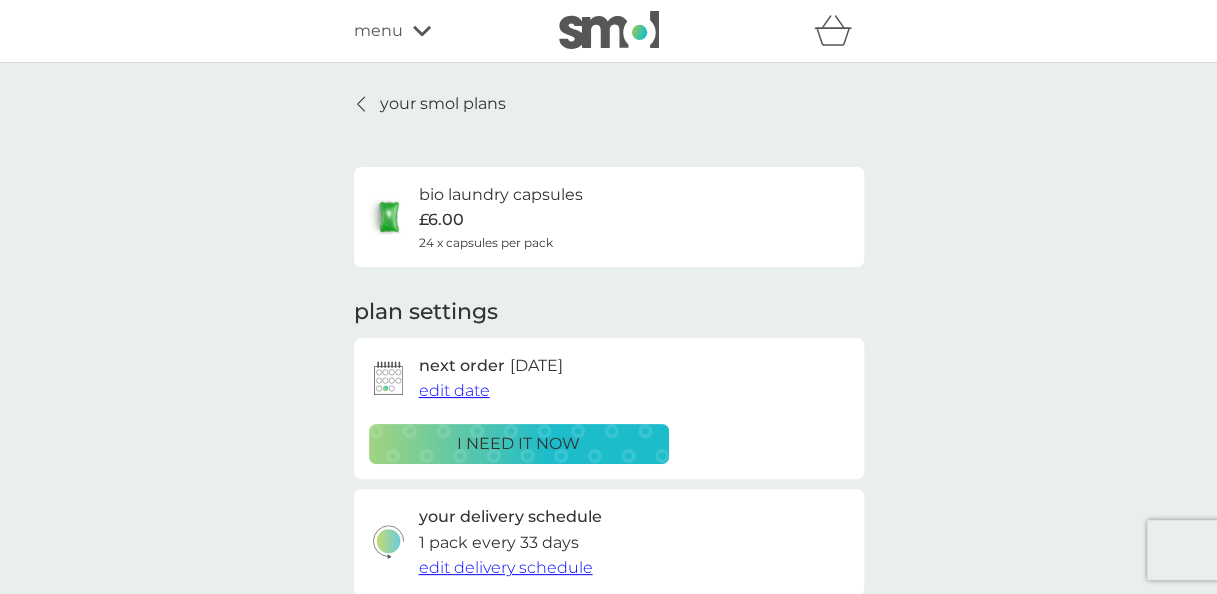 click on "edit date" at bounding box center [454, 390] 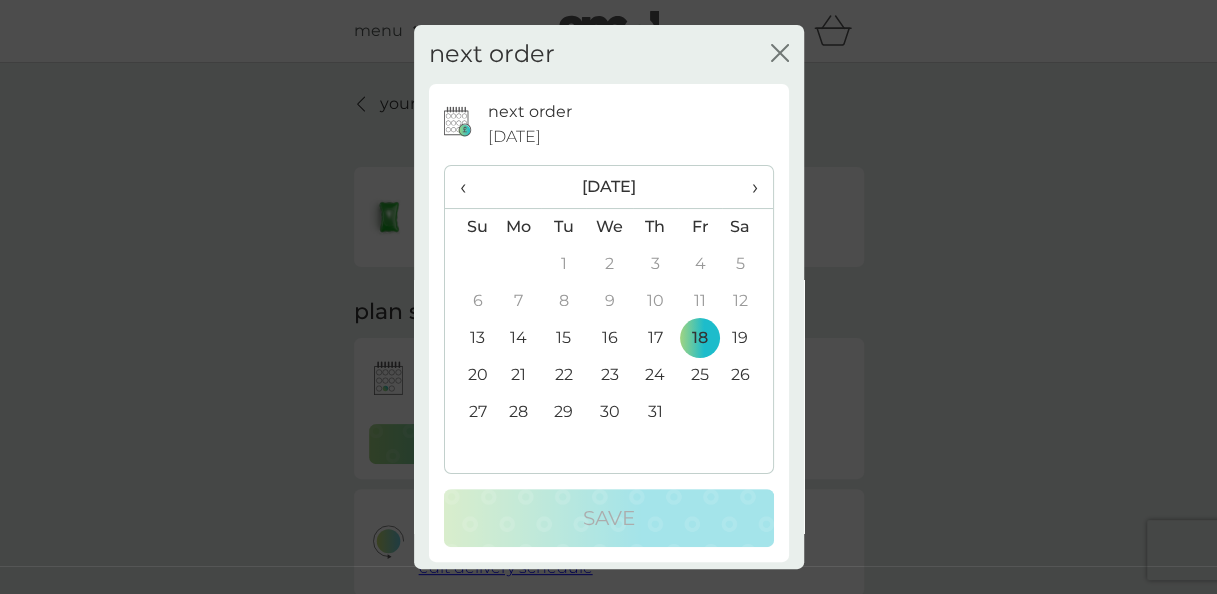 click on "›" at bounding box center [747, 187] 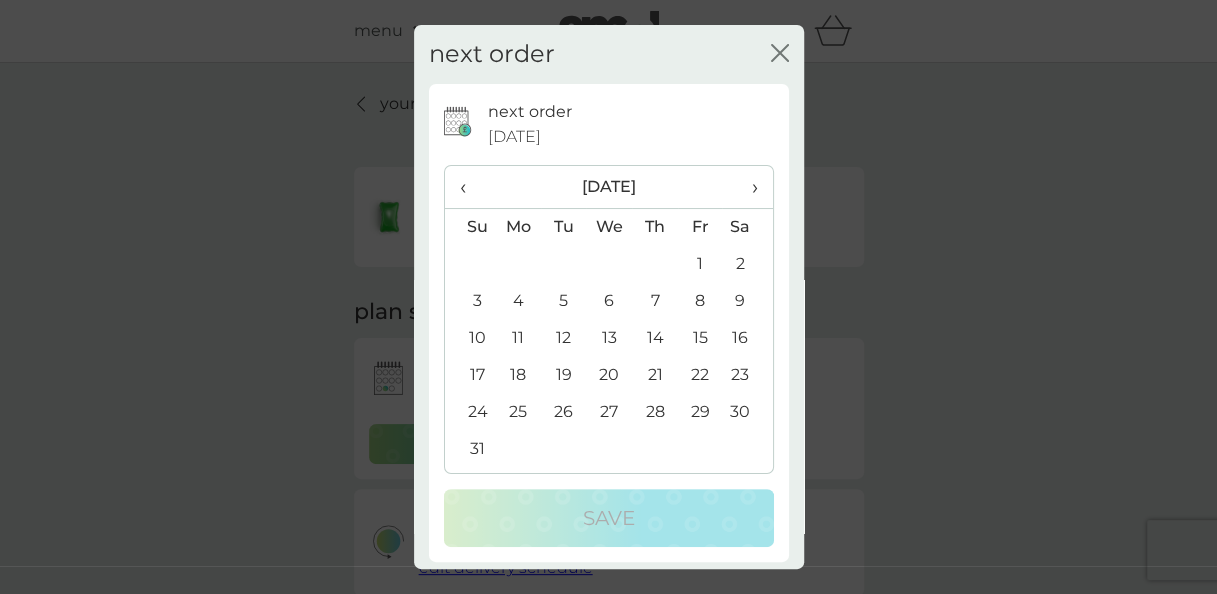 click on "8" at bounding box center [700, 301] 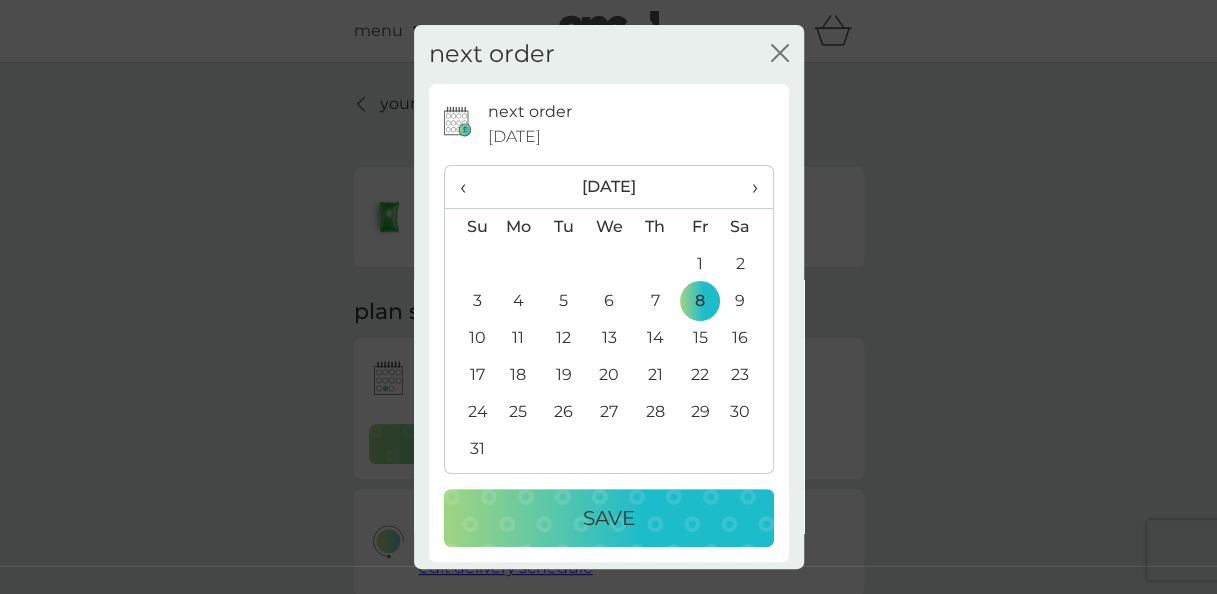 click on "Save" at bounding box center (609, 518) 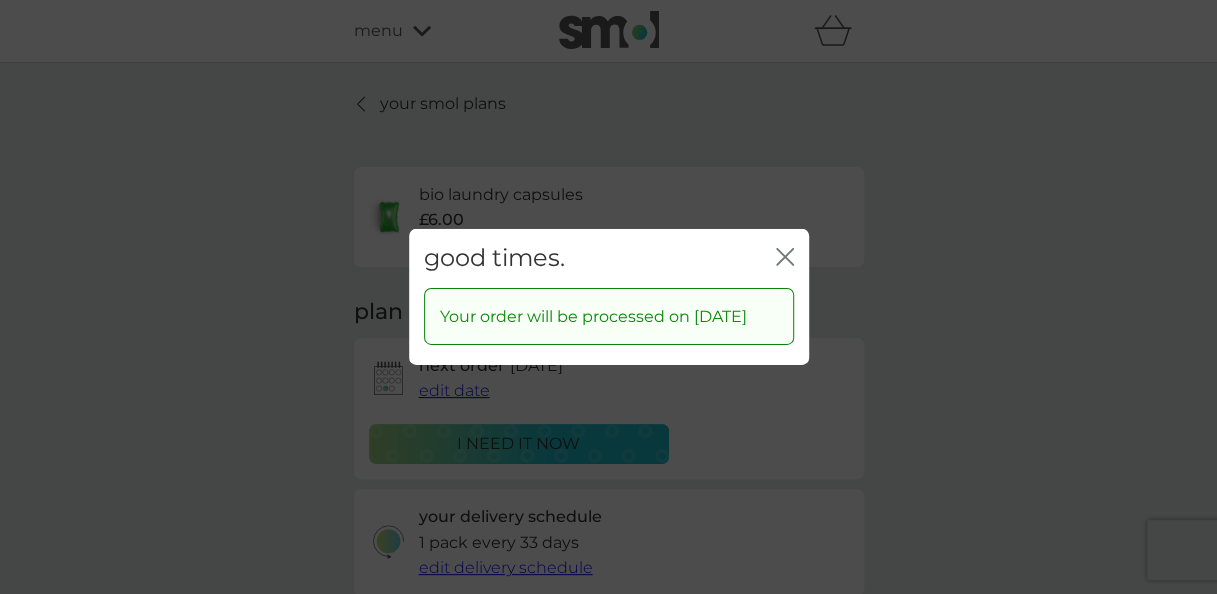 click 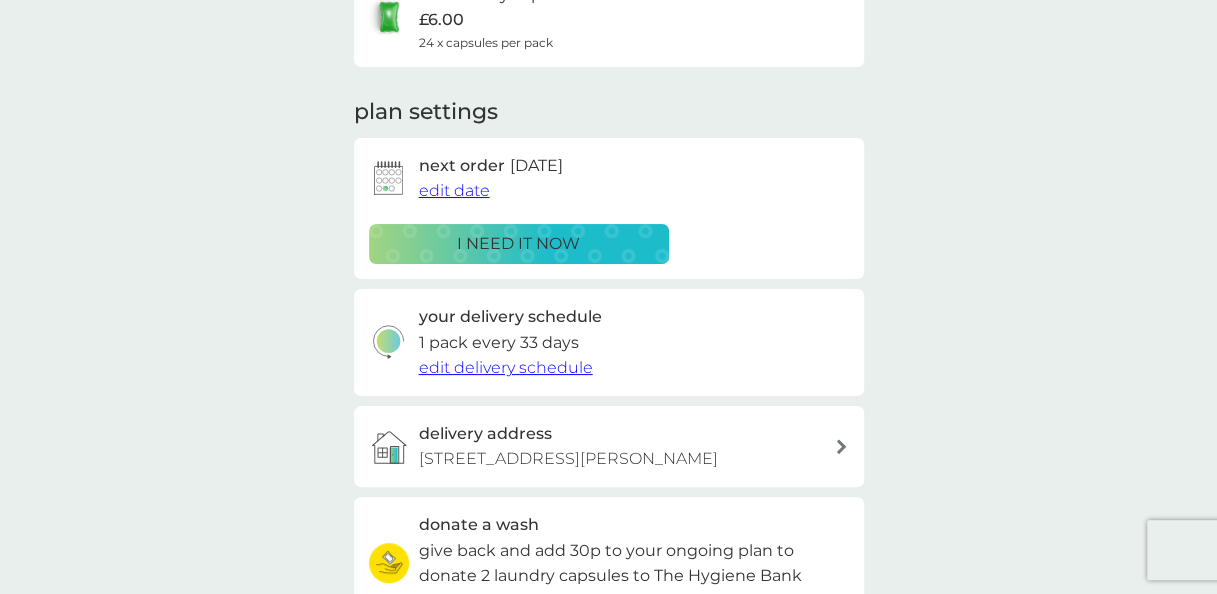 scroll, scrollTop: 0, scrollLeft: 0, axis: both 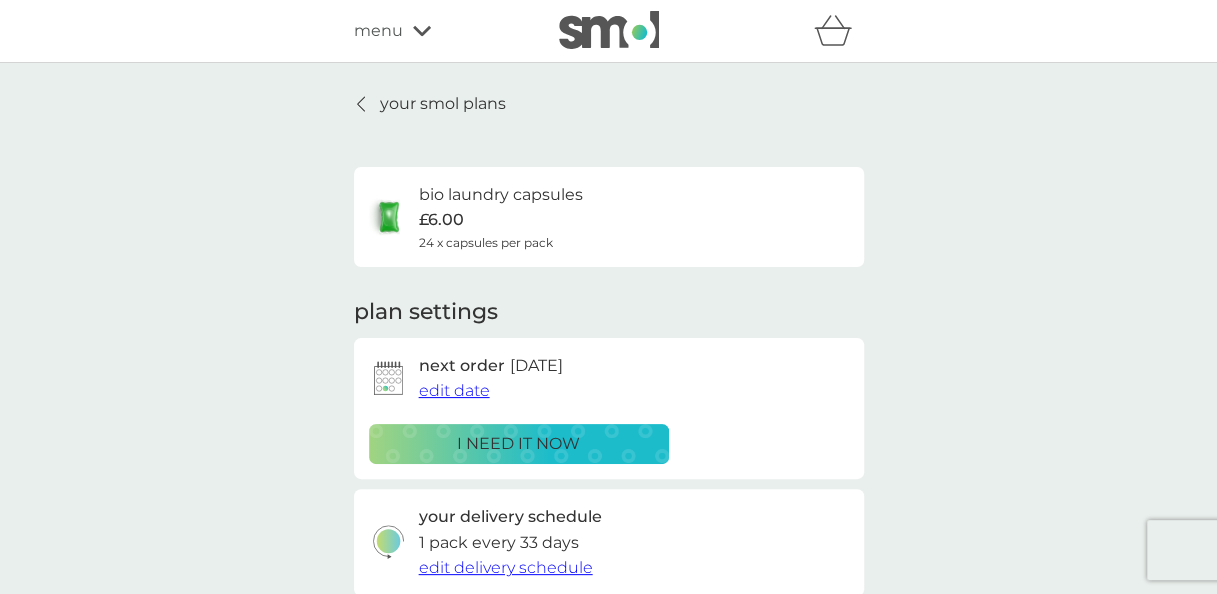 click on "your smol plans" at bounding box center (443, 104) 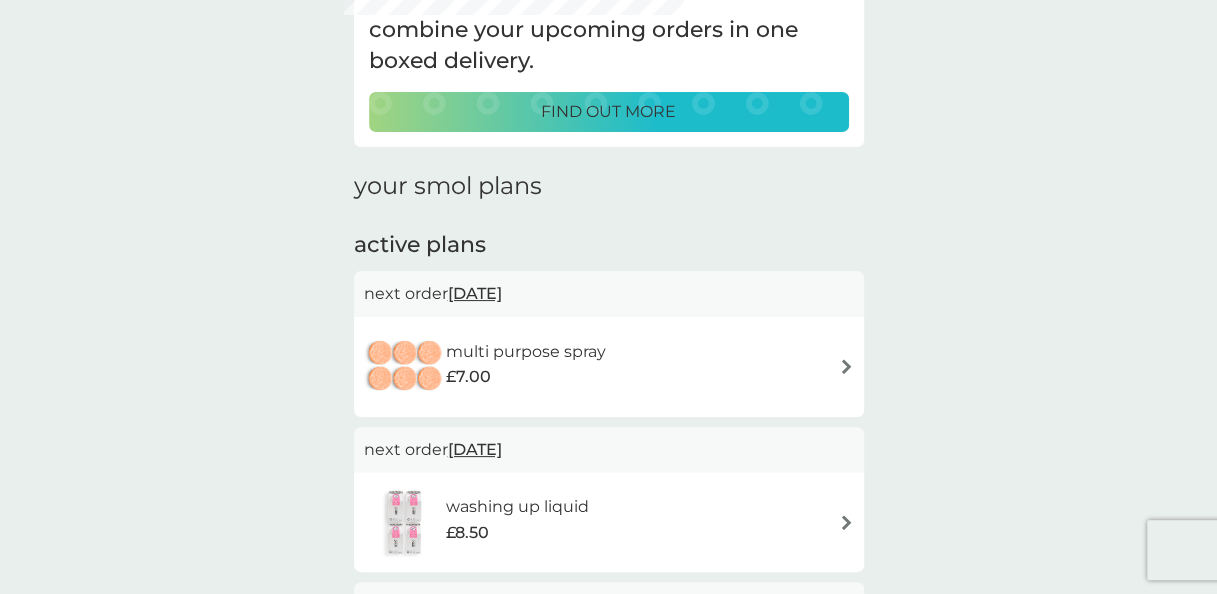 scroll, scrollTop: 200, scrollLeft: 0, axis: vertical 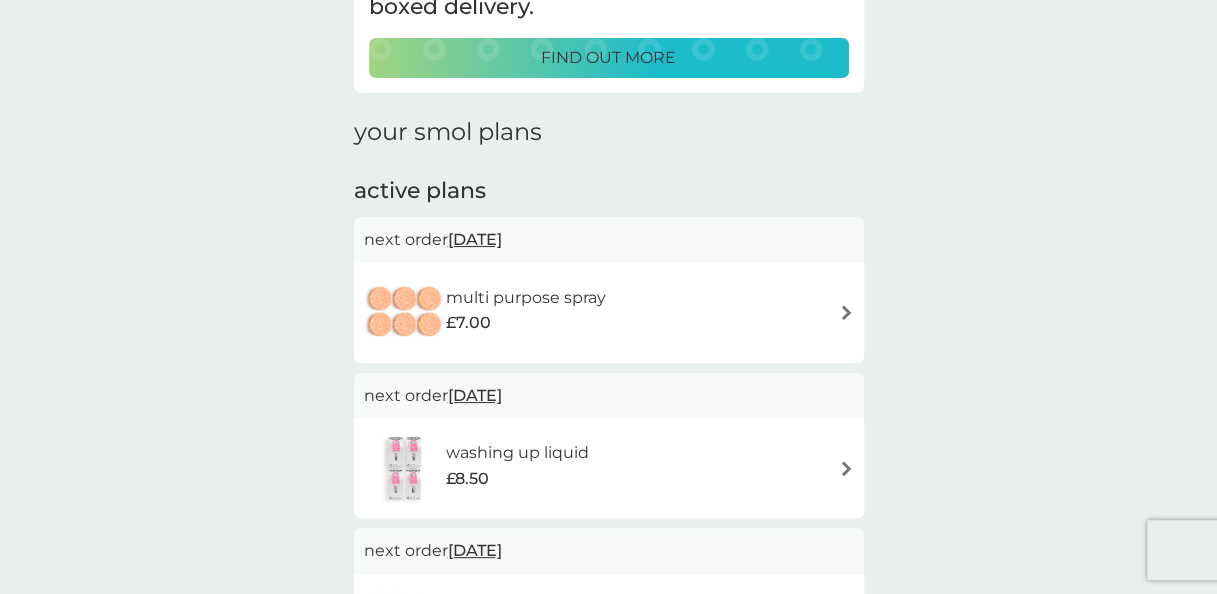 click at bounding box center (846, 312) 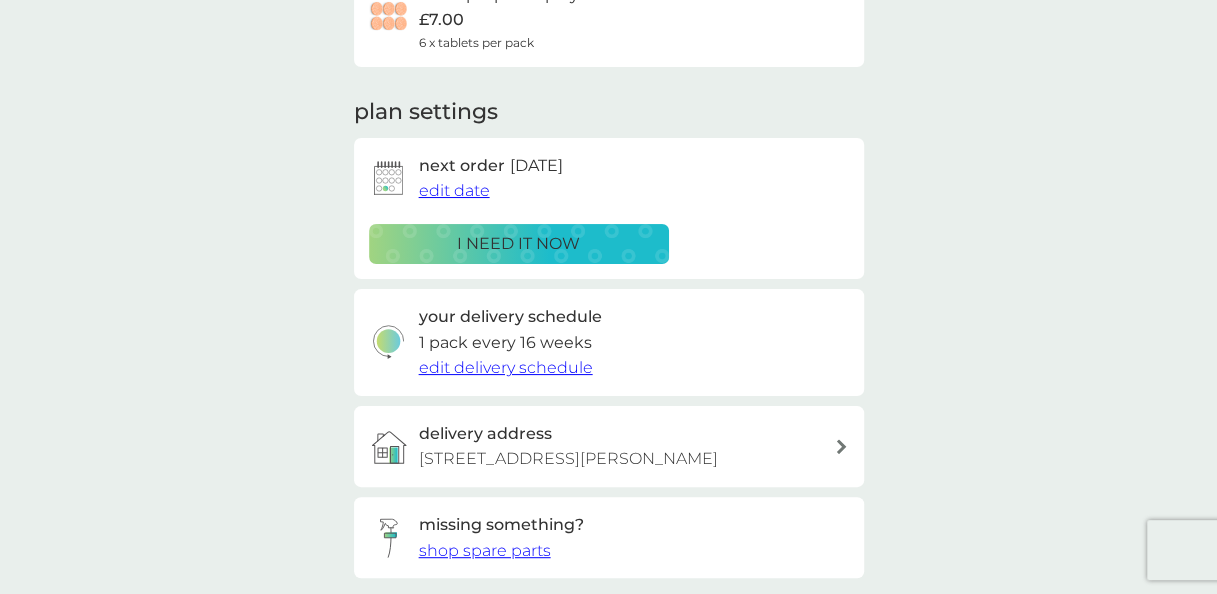 scroll, scrollTop: 0, scrollLeft: 0, axis: both 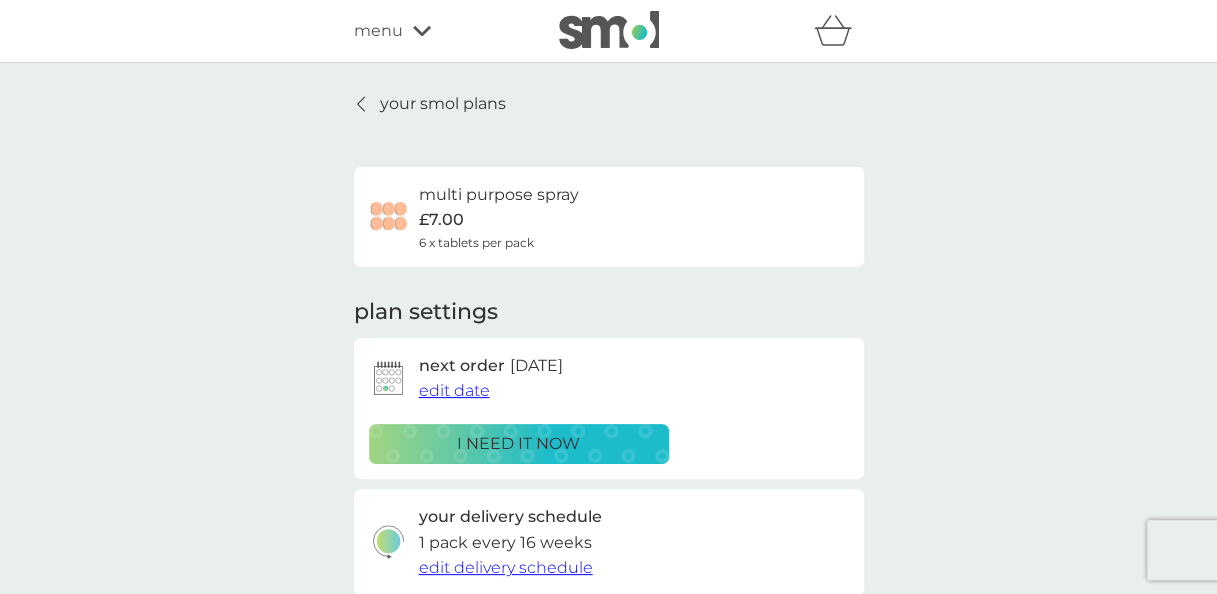 click on "edit date" at bounding box center [454, 390] 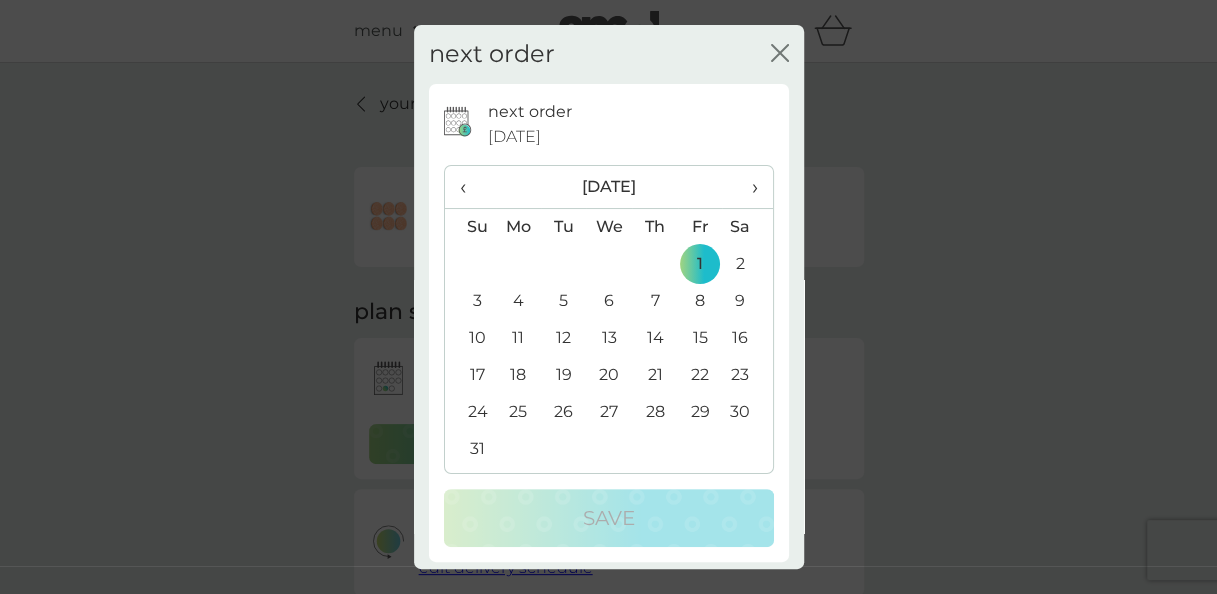 click on "8" at bounding box center [700, 301] 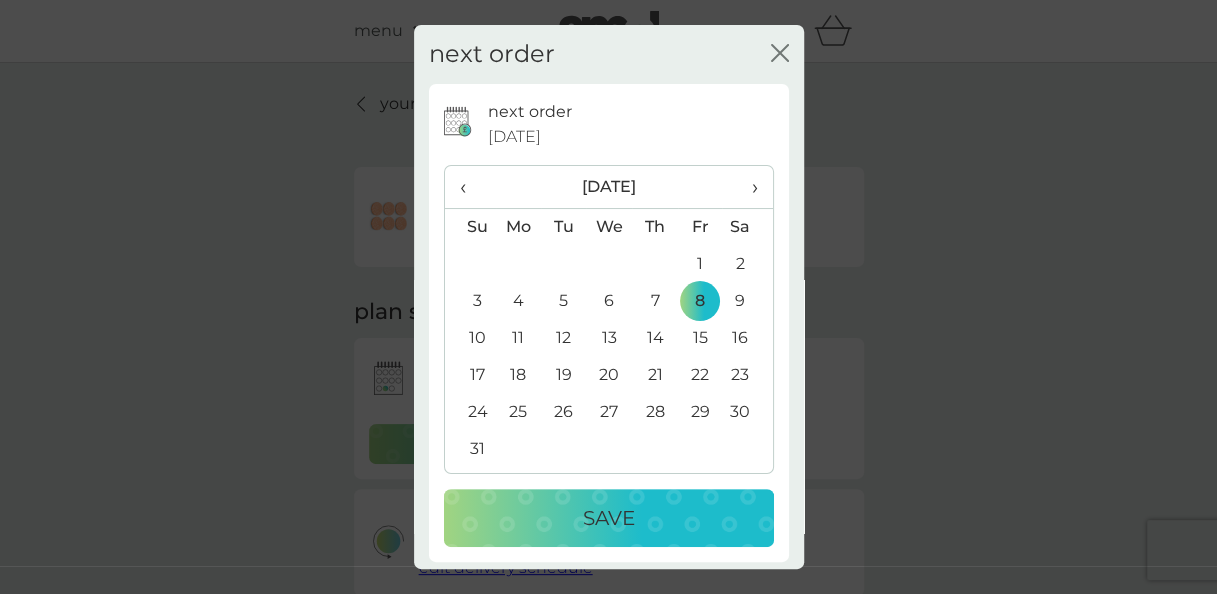 click on "Save" at bounding box center (609, 518) 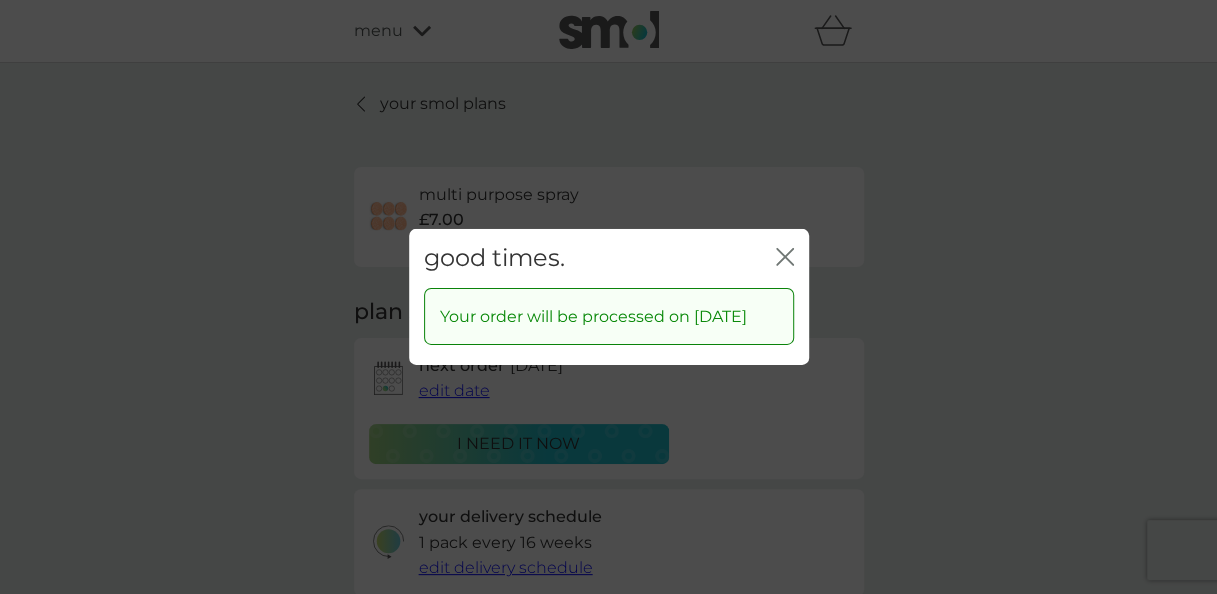 click 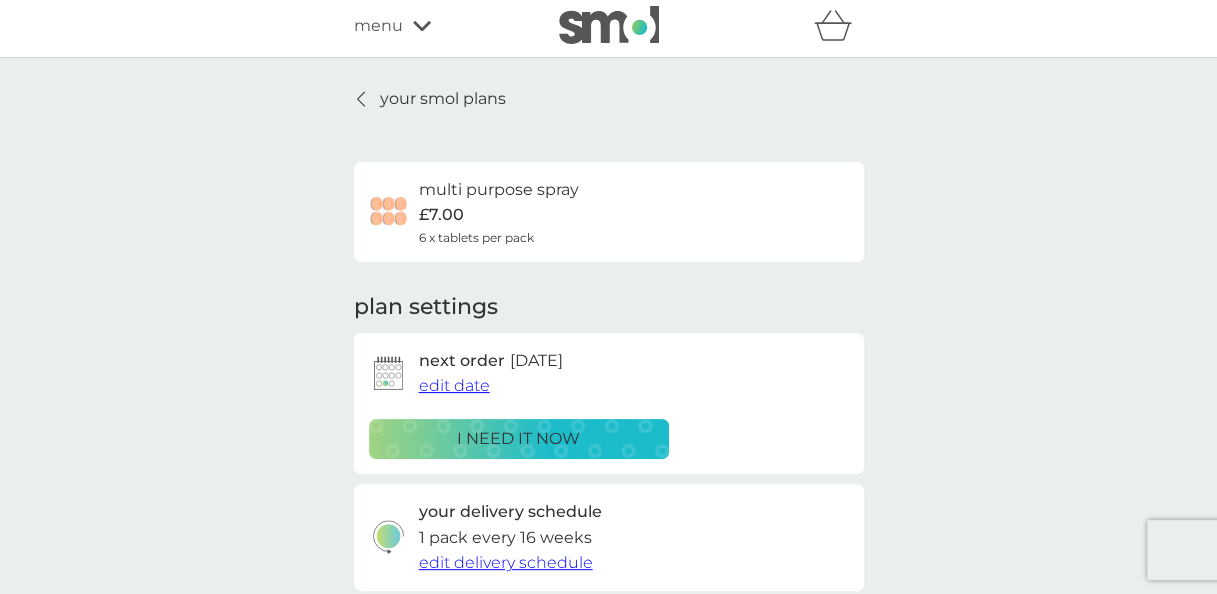 scroll, scrollTop: 0, scrollLeft: 0, axis: both 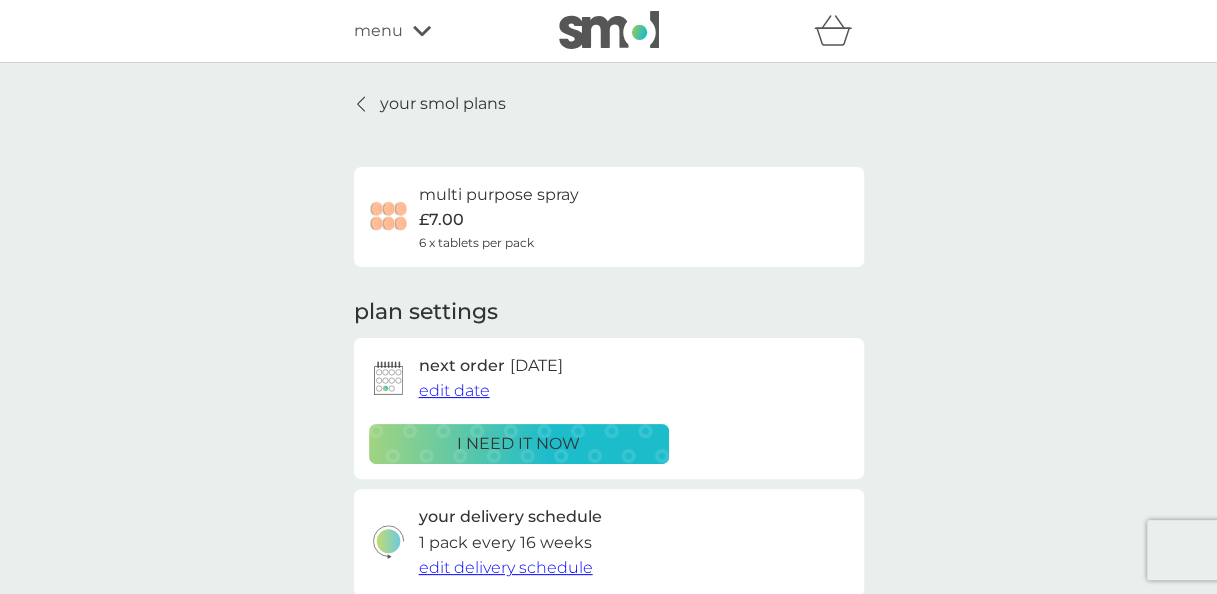 click on "your smol plans" at bounding box center [443, 104] 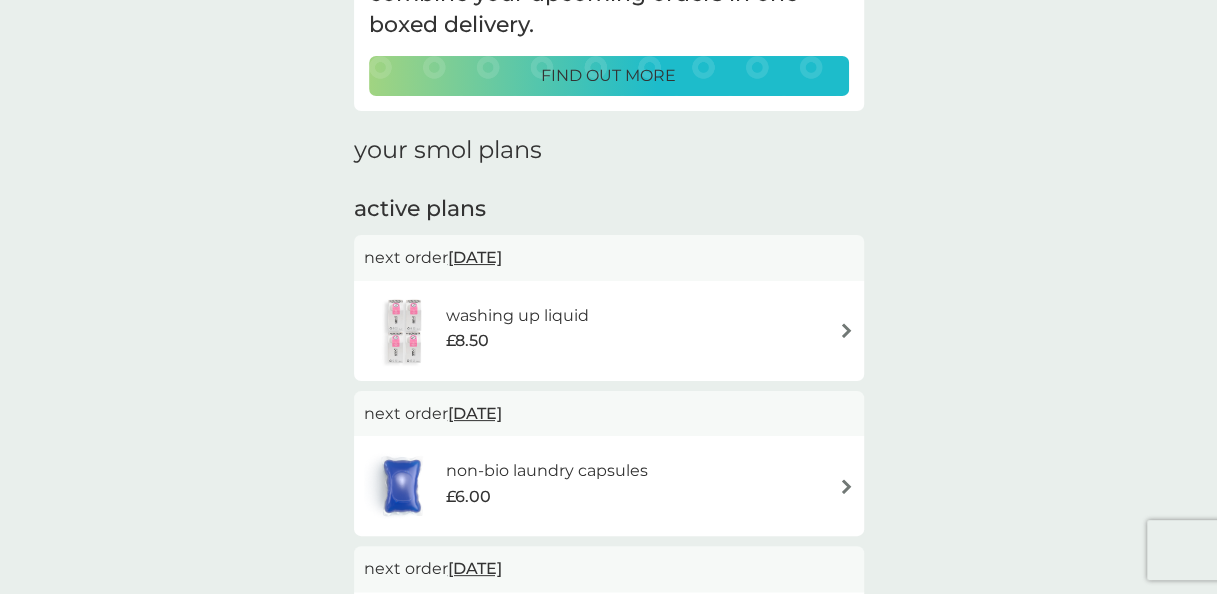 scroll, scrollTop: 200, scrollLeft: 0, axis: vertical 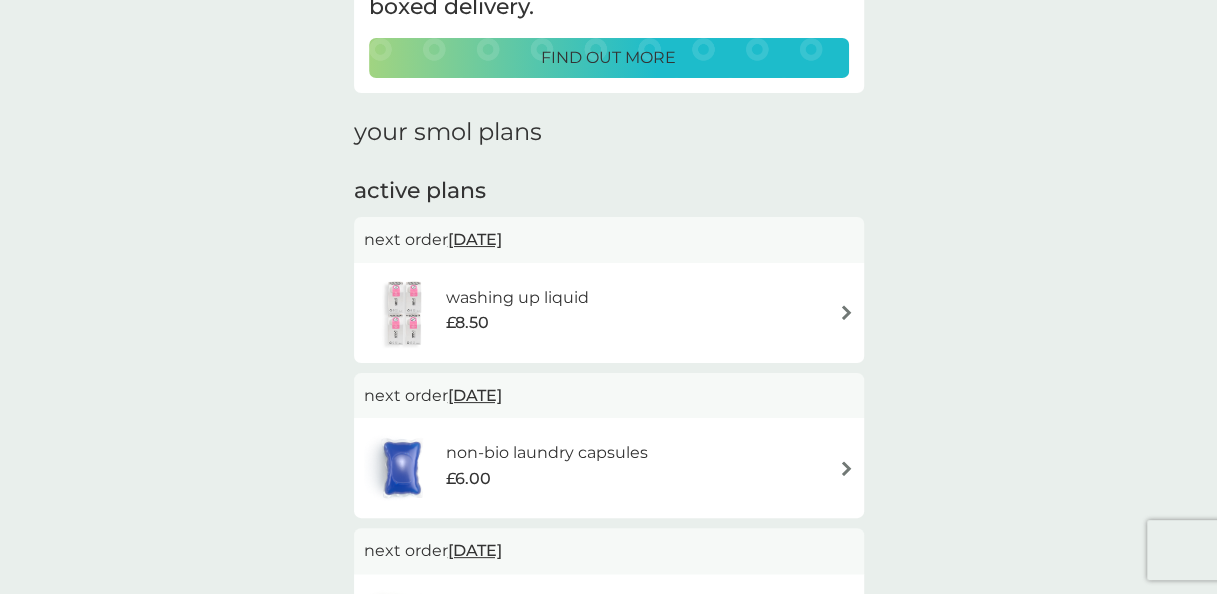 click at bounding box center (846, 312) 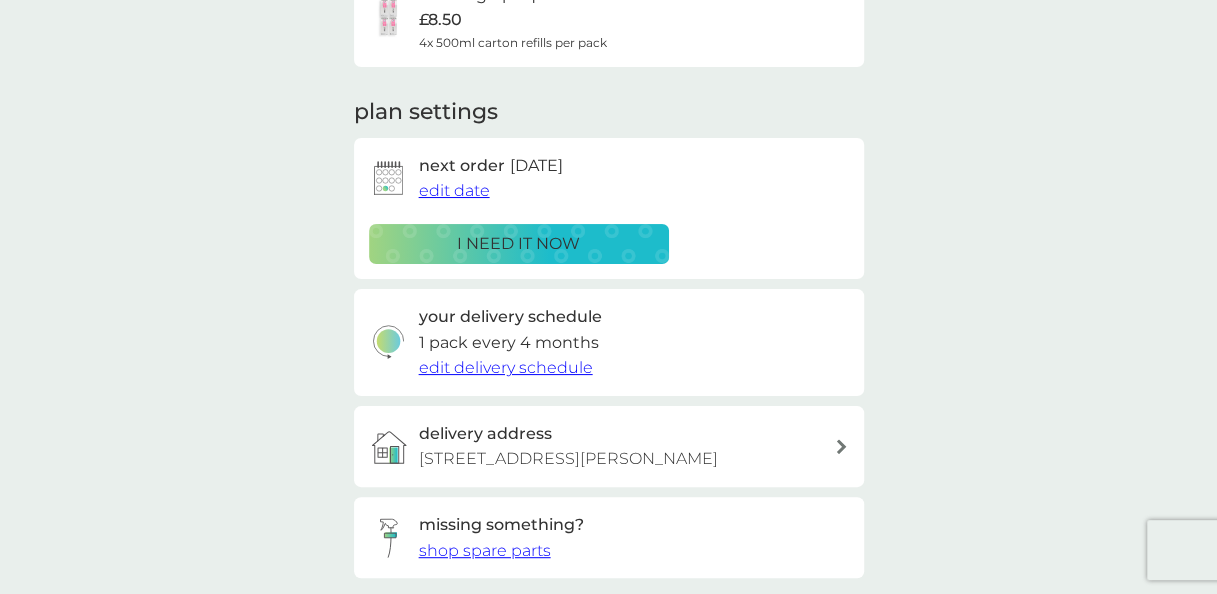 scroll, scrollTop: 0, scrollLeft: 0, axis: both 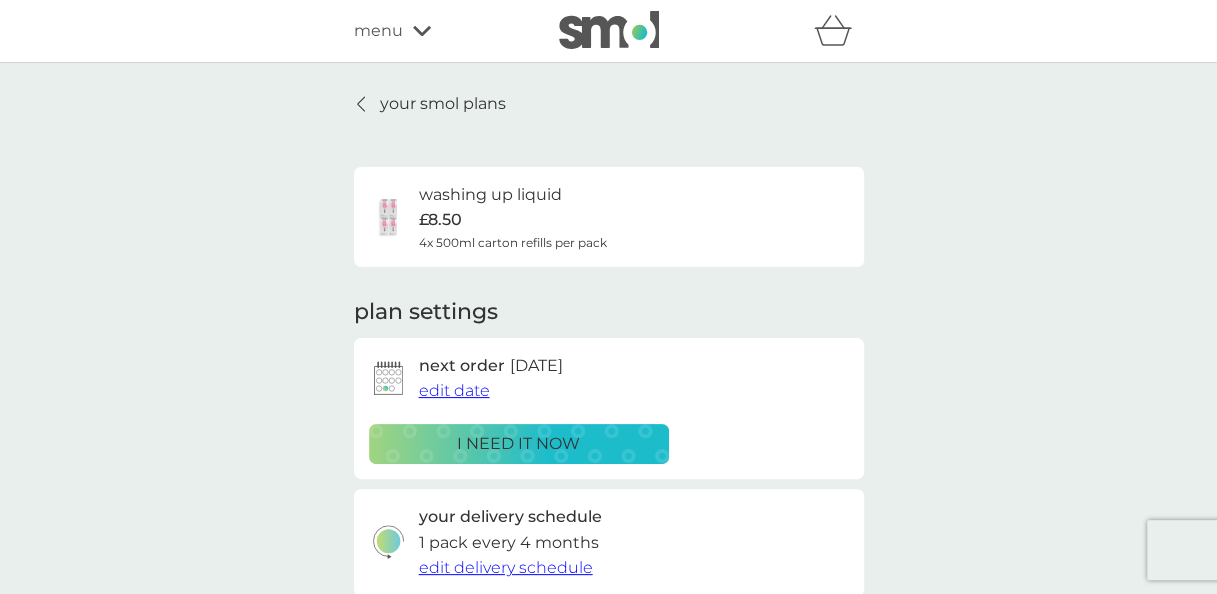 click at bounding box center (388, 378) 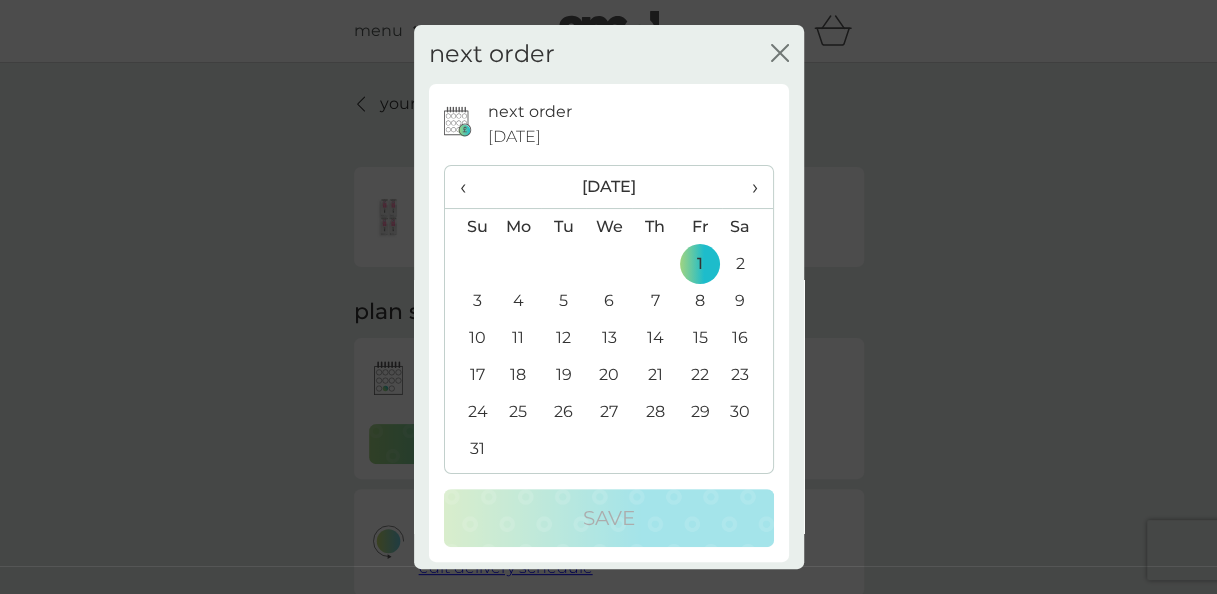 click on "8" at bounding box center (700, 301) 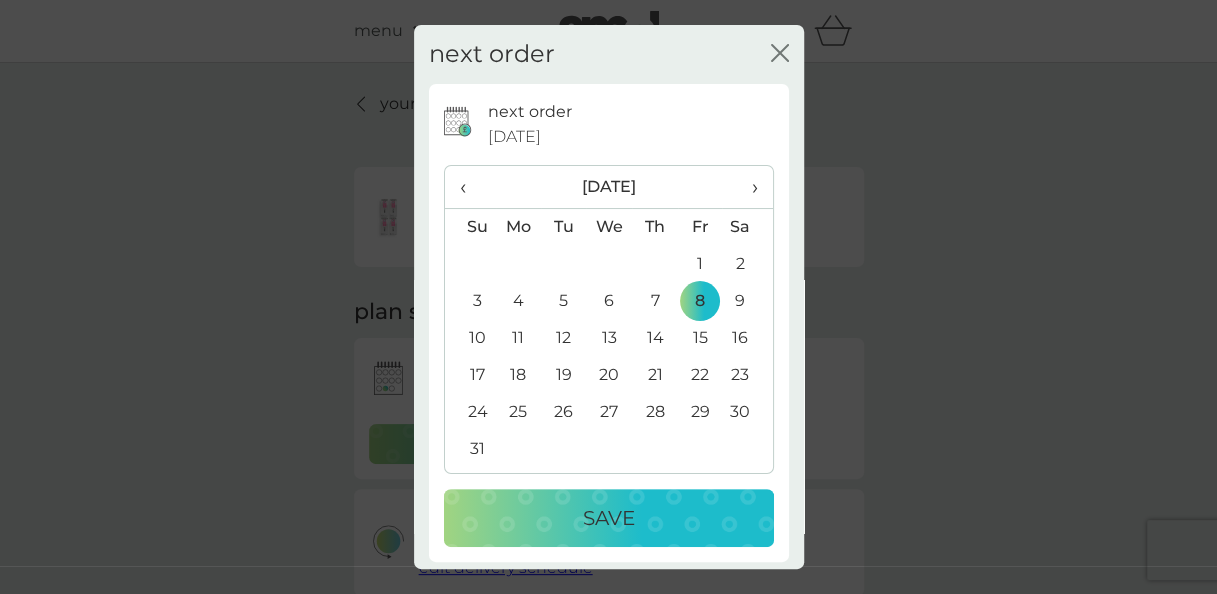 click on "Save" at bounding box center (609, 518) 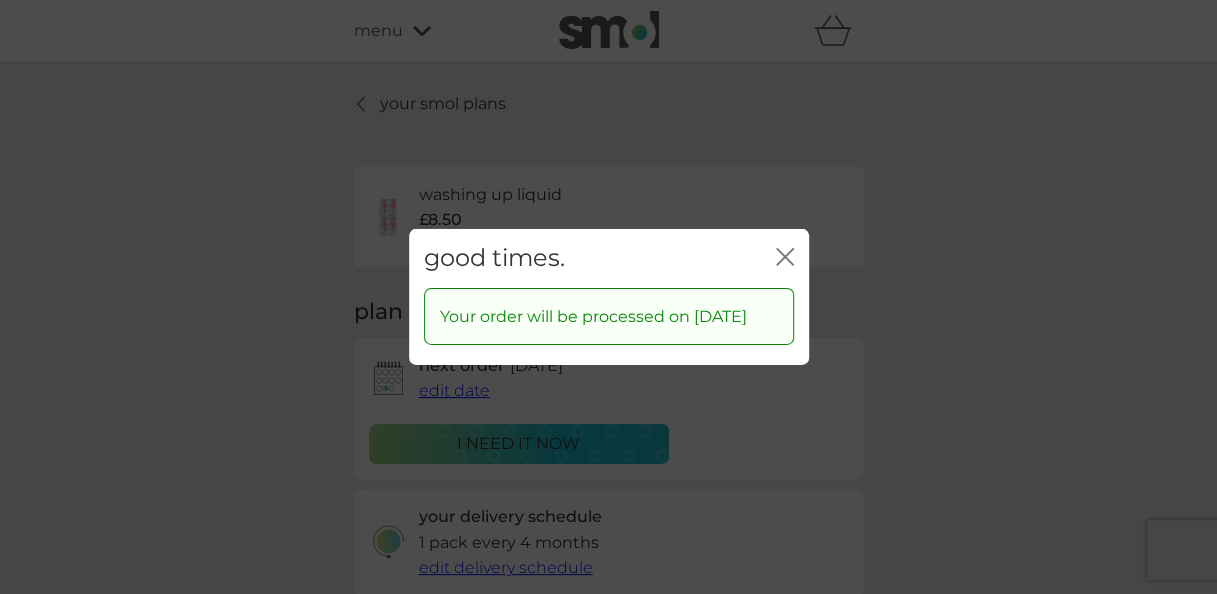 click on "close" 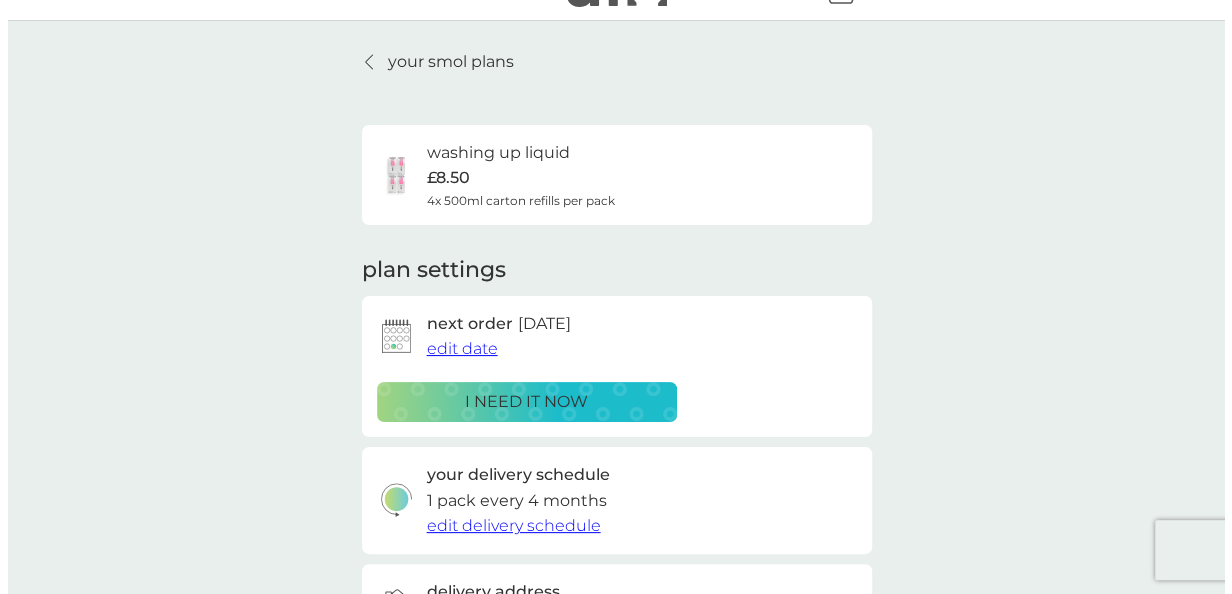 scroll, scrollTop: 0, scrollLeft: 0, axis: both 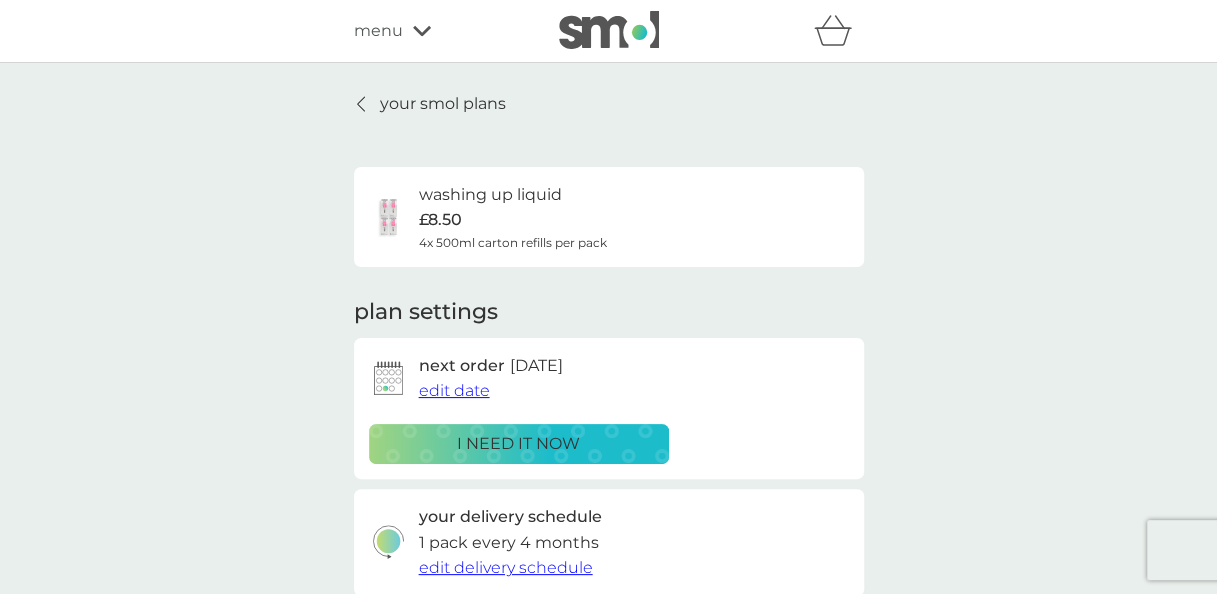 drag, startPoint x: 394, startPoint y: 19, endPoint x: 391, endPoint y: 43, distance: 24.186773 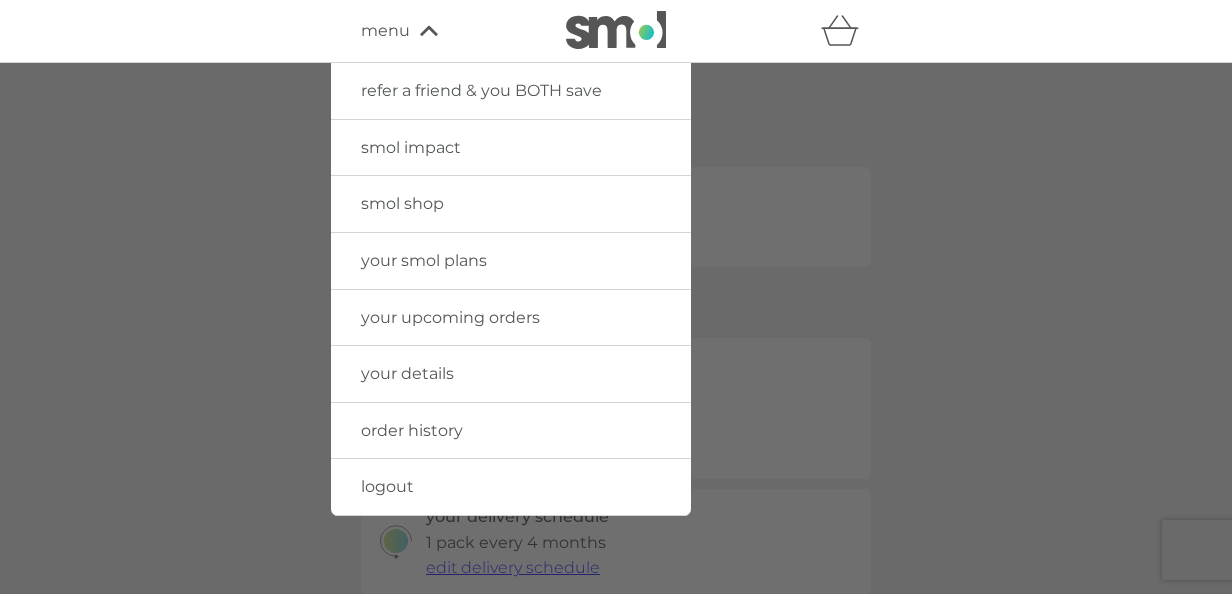 click on "logout" at bounding box center [387, 486] 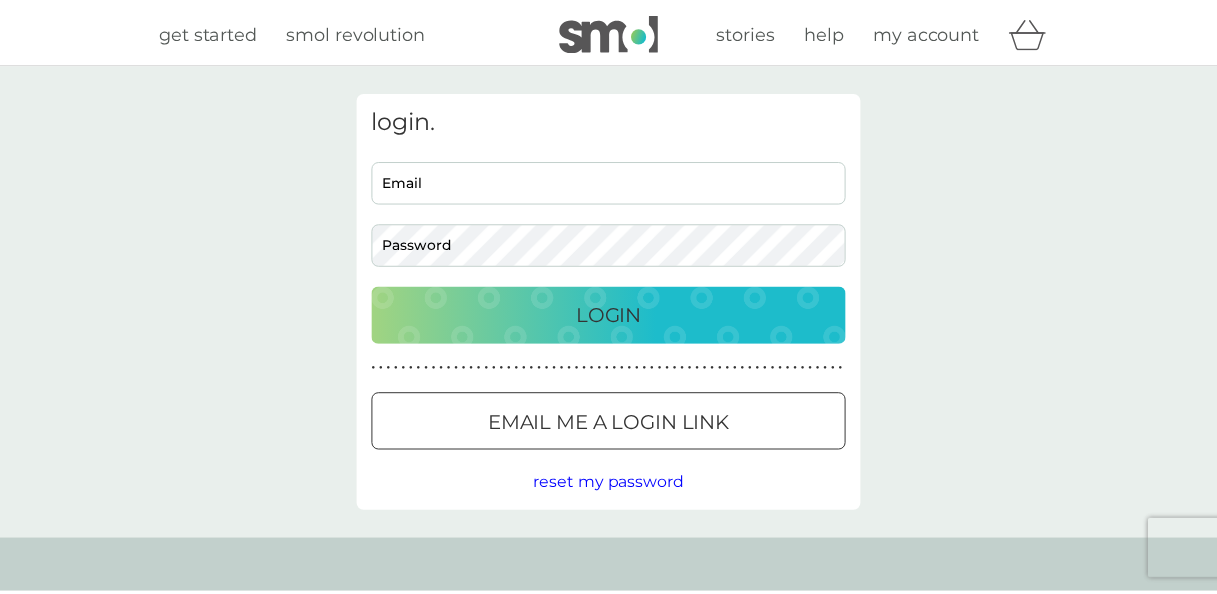 scroll, scrollTop: 0, scrollLeft: 0, axis: both 